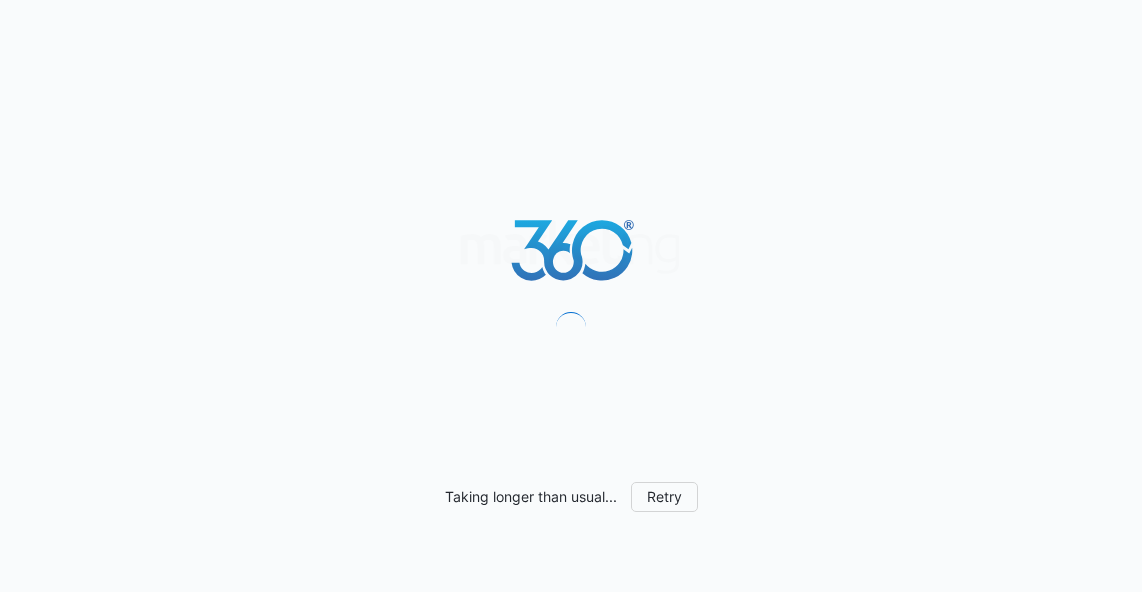 scroll, scrollTop: 0, scrollLeft: 0, axis: both 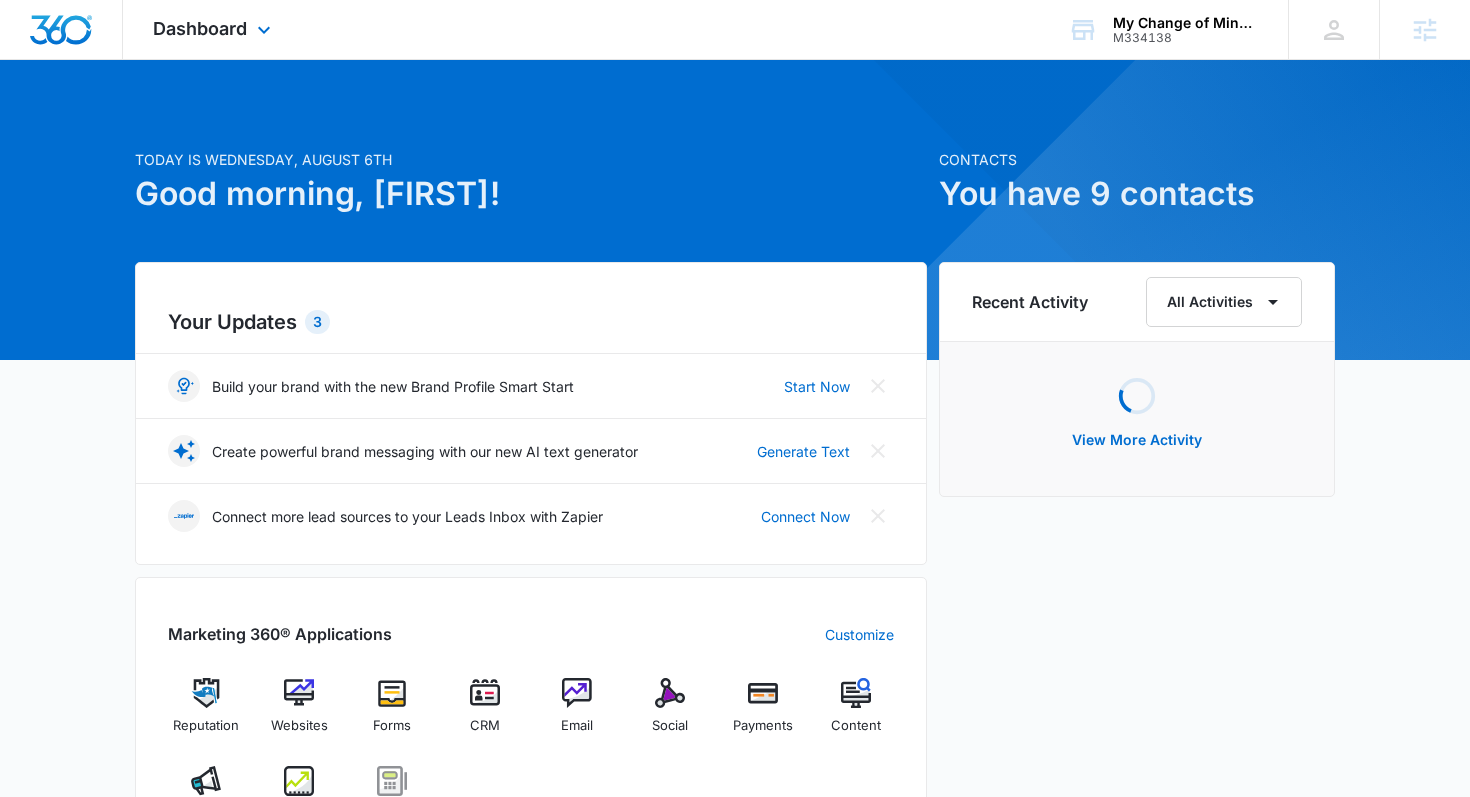 click on "Dashboard Apps Reputation Websites Forms CRM Email Social Payments POS Content Ads Intelligence Files Brand Settings" at bounding box center (214, 29) 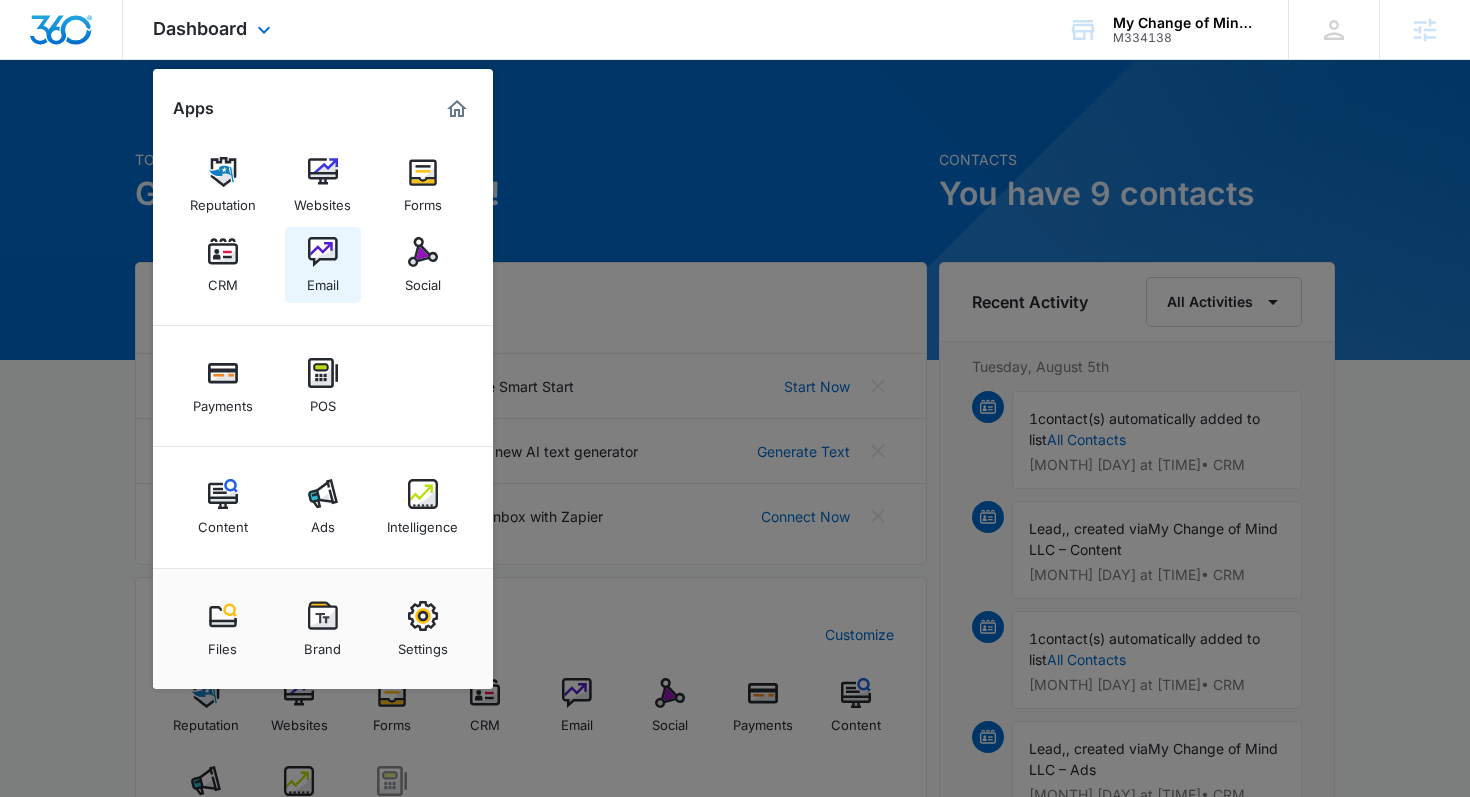click on "Email" at bounding box center [323, 265] 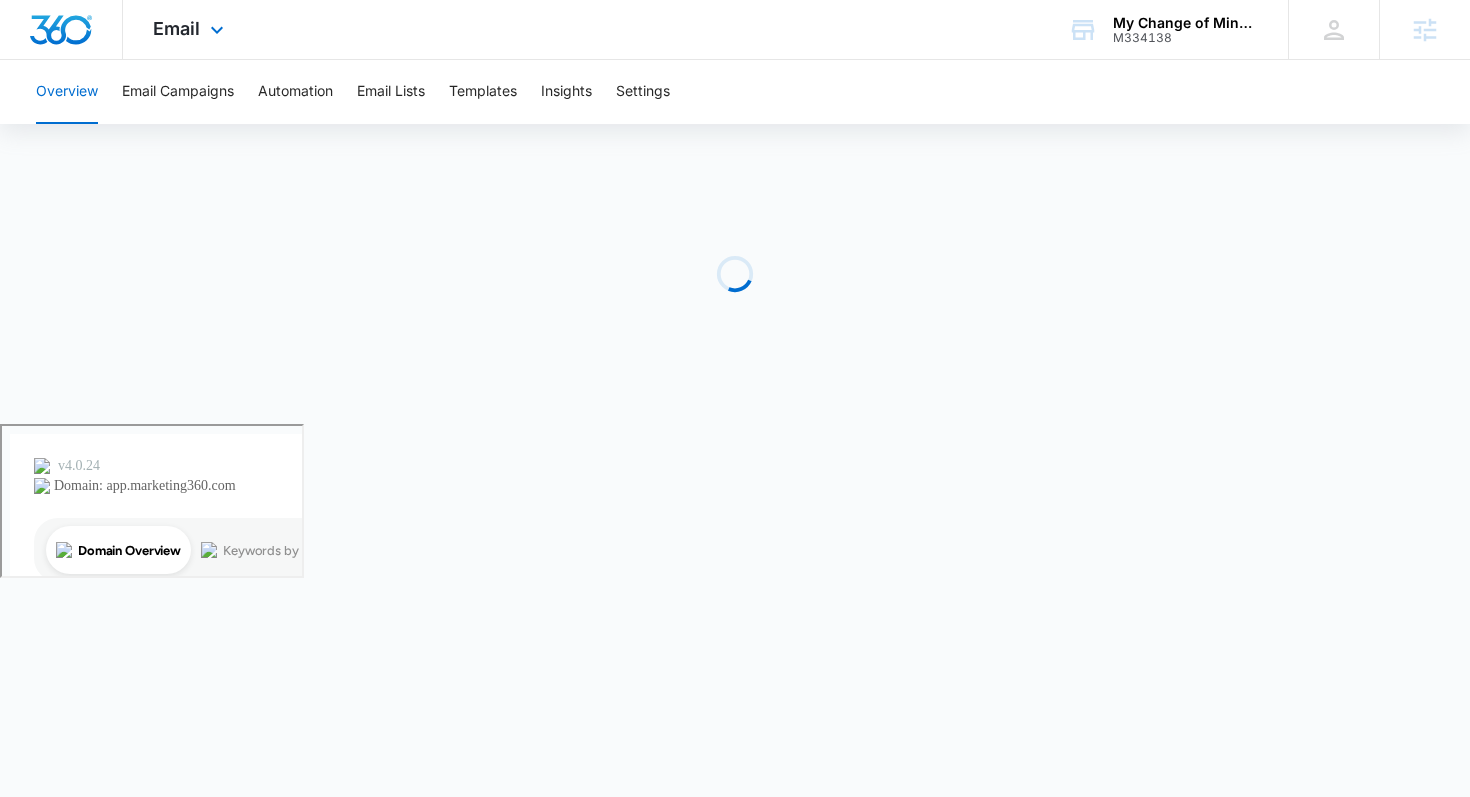 click on "Email Apps Reputation Websites Forms CRM Email Social Payments POS Content Ads Intelligence Files Brand Settings" at bounding box center [191, 29] 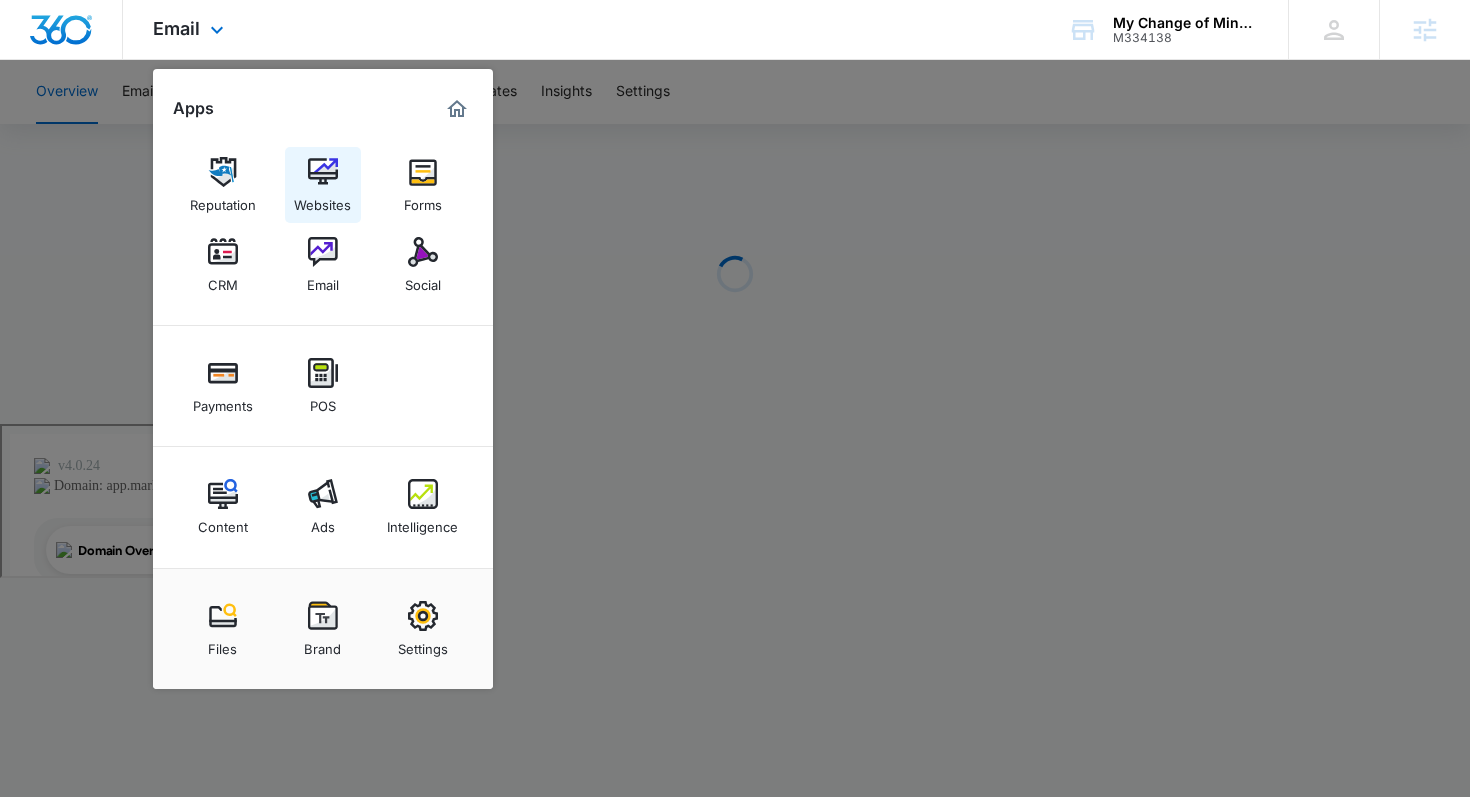 click at bounding box center [323, 172] 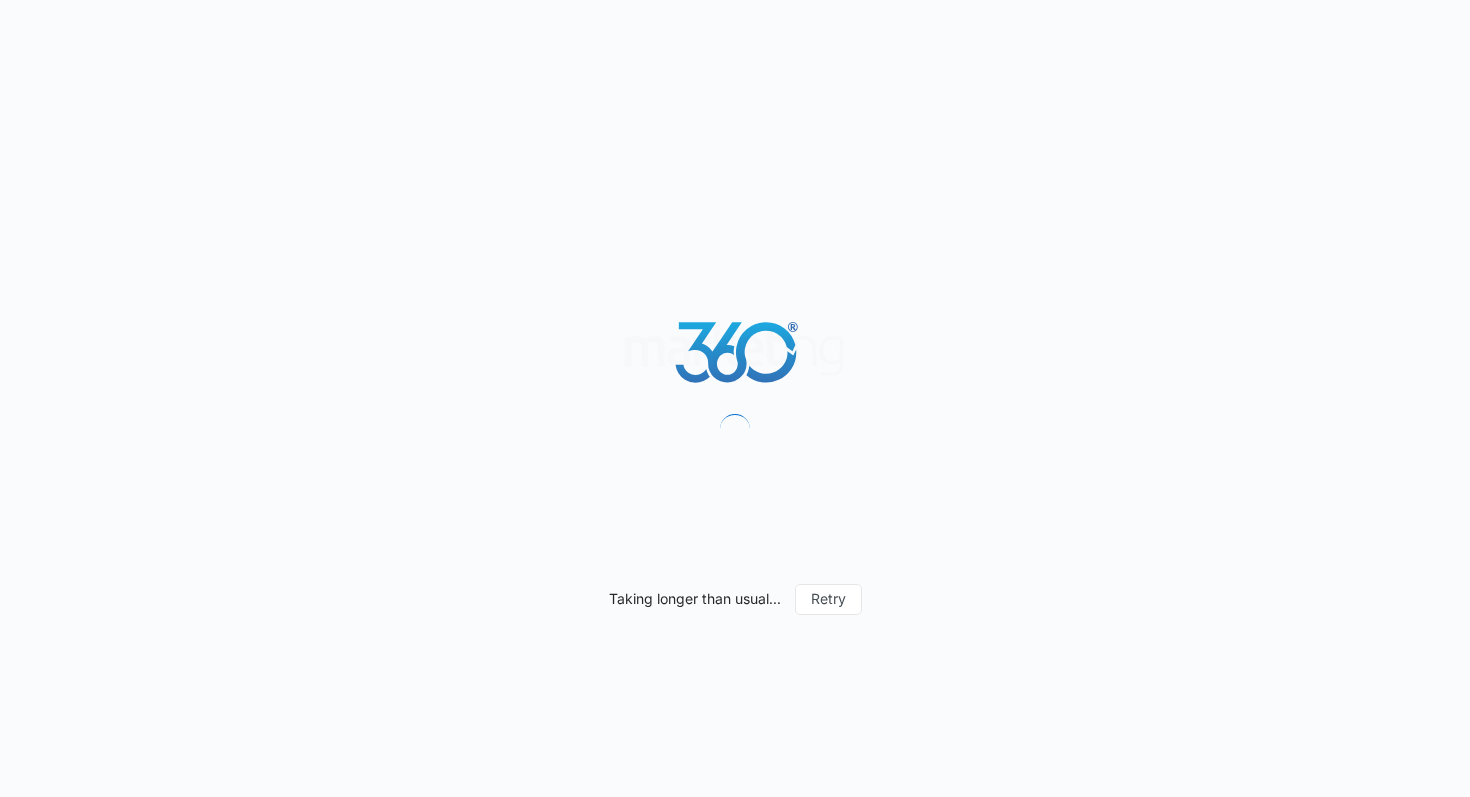scroll, scrollTop: 0, scrollLeft: 0, axis: both 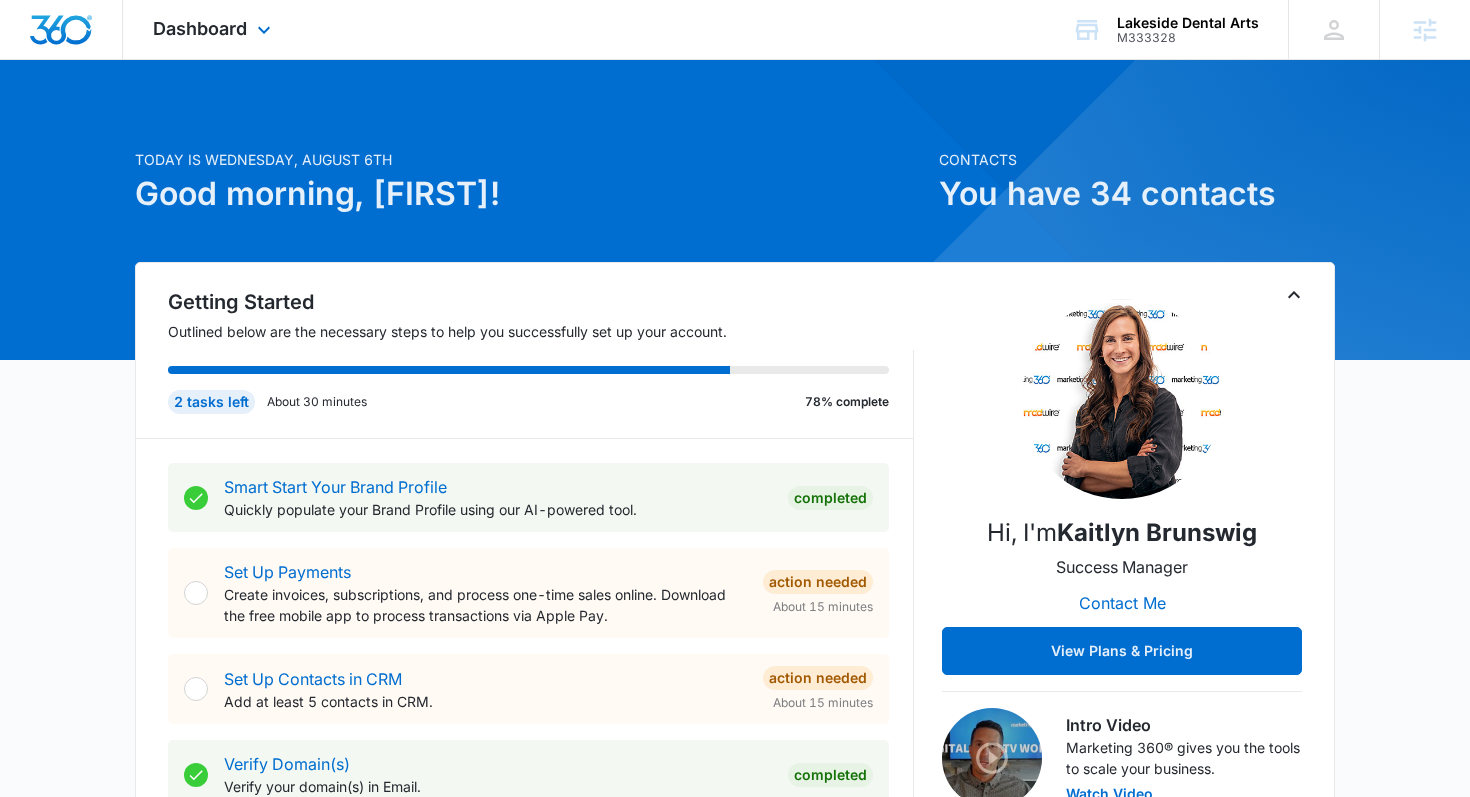 click on "Dashboard Apps Reputation Websites Forms CRM Email Social Payments POS Content Ads Intelligence Files Brand Settings" at bounding box center [214, 29] 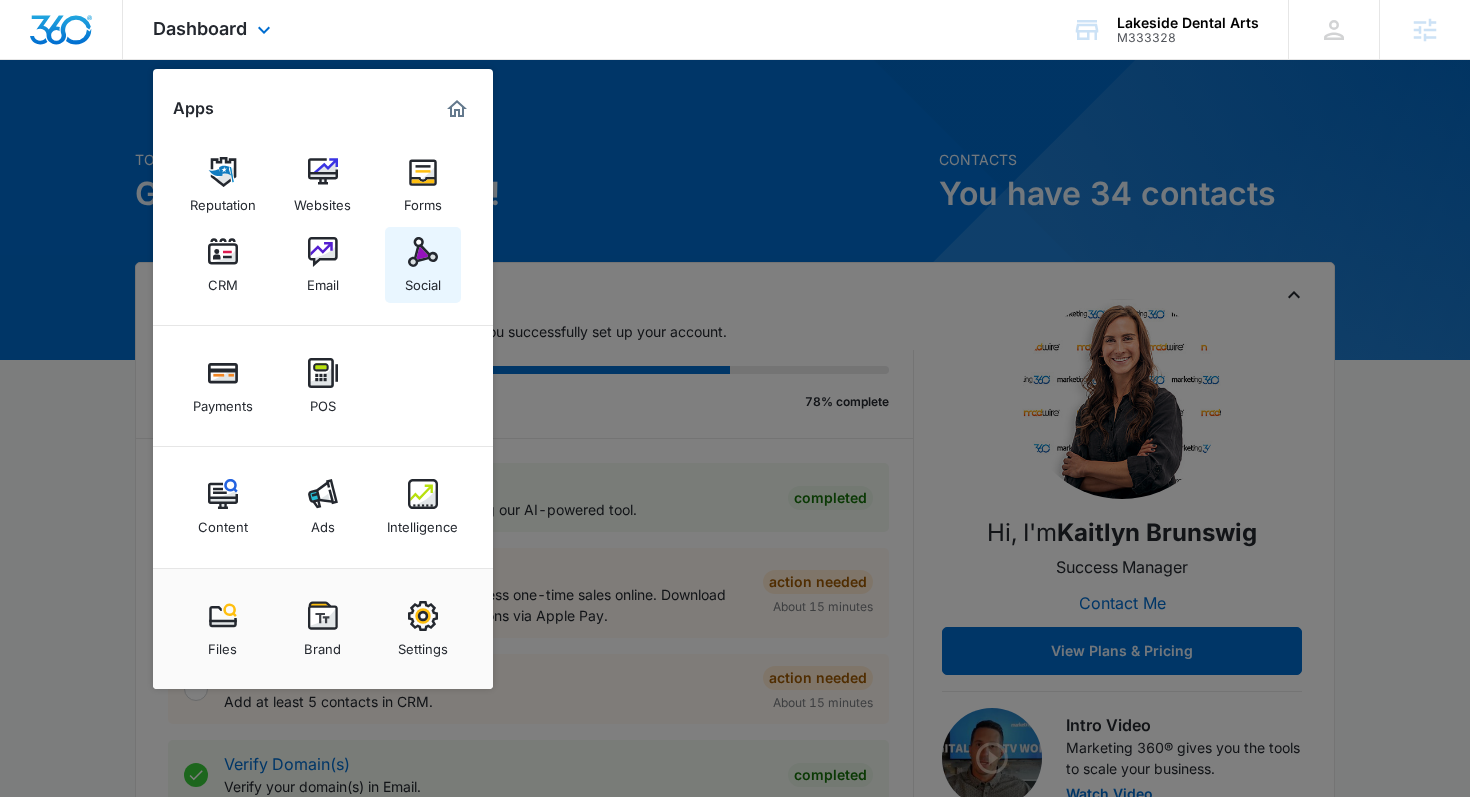 click at bounding box center [423, 252] 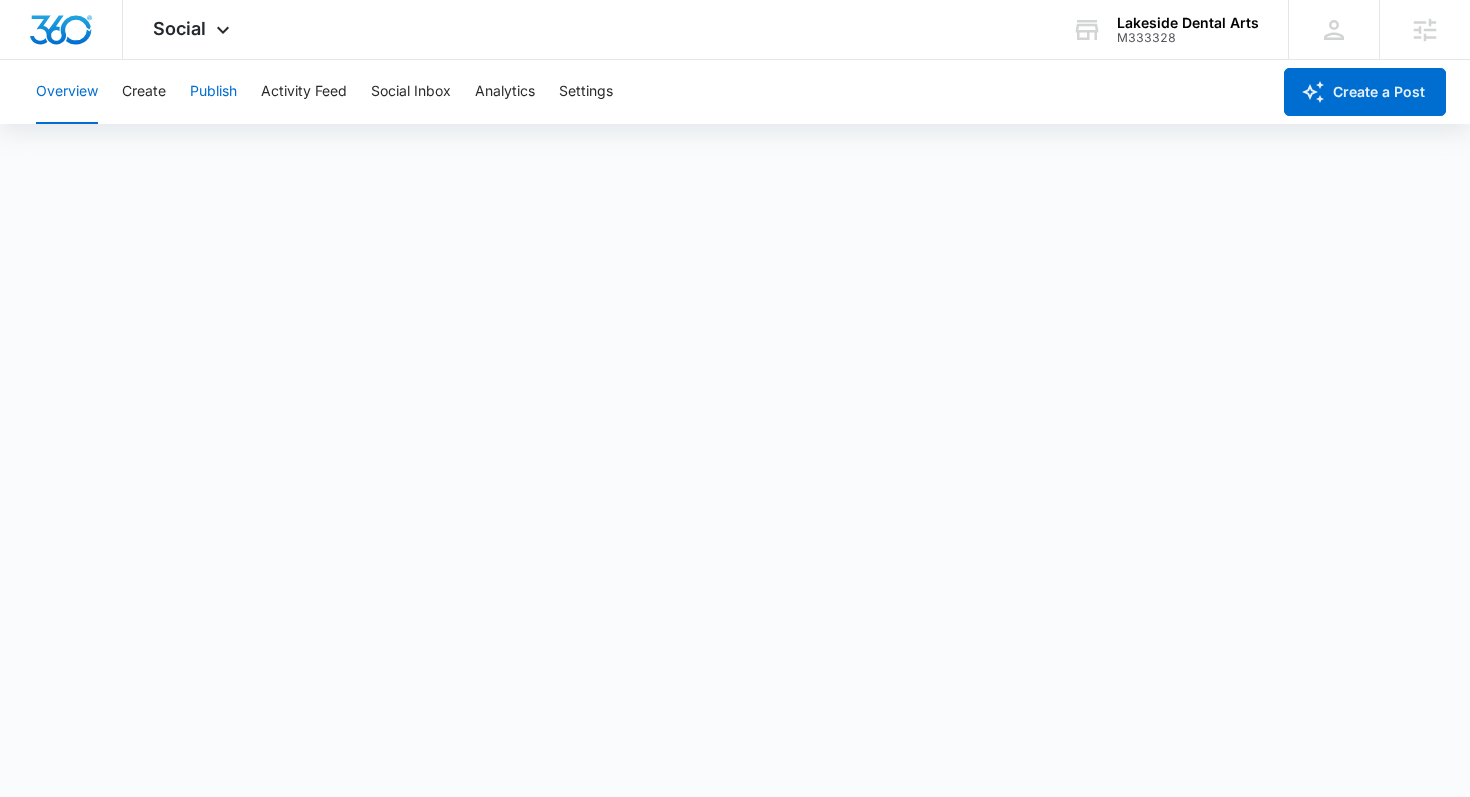 click on "Publish" at bounding box center (213, 92) 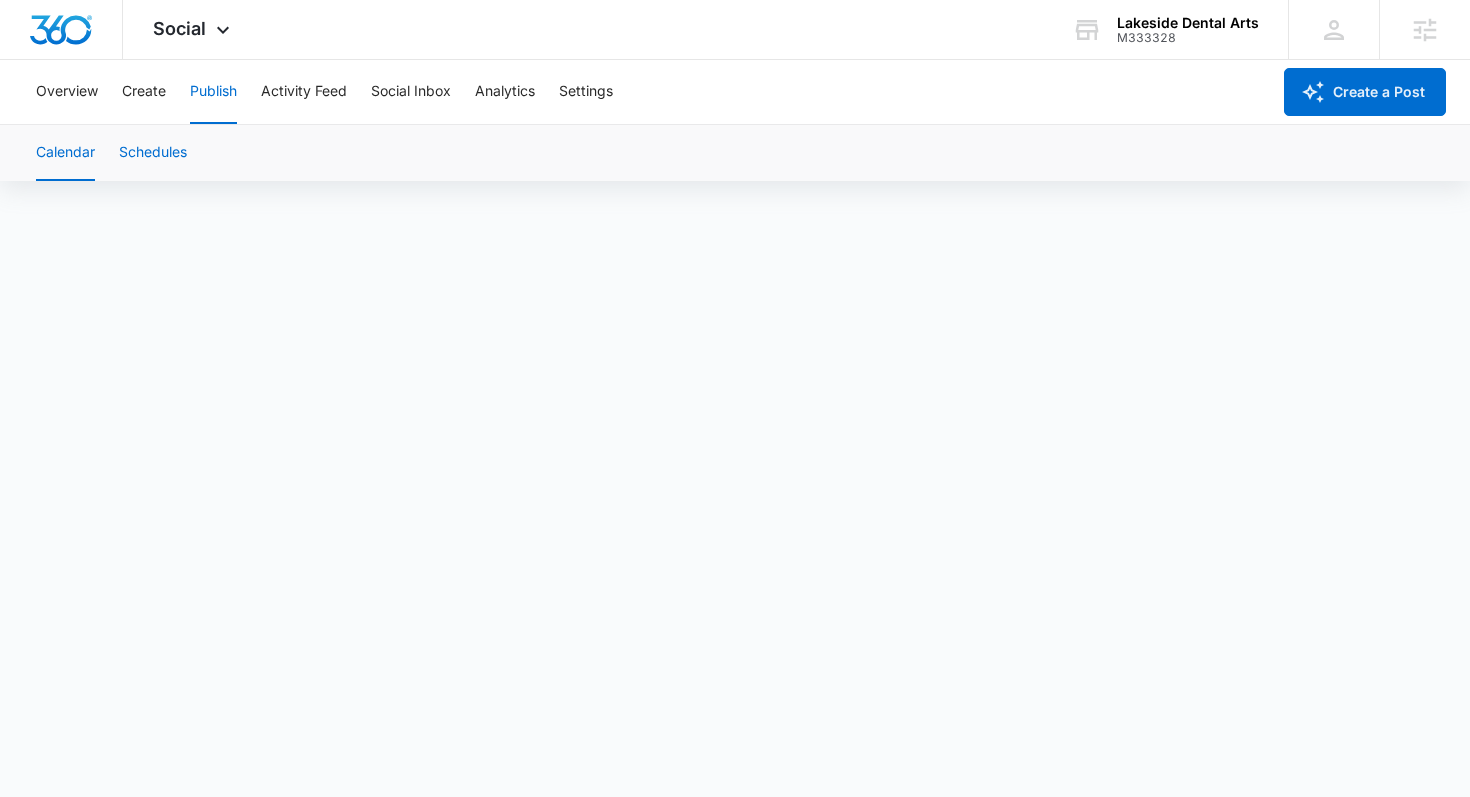 click on "Schedules" at bounding box center (153, 153) 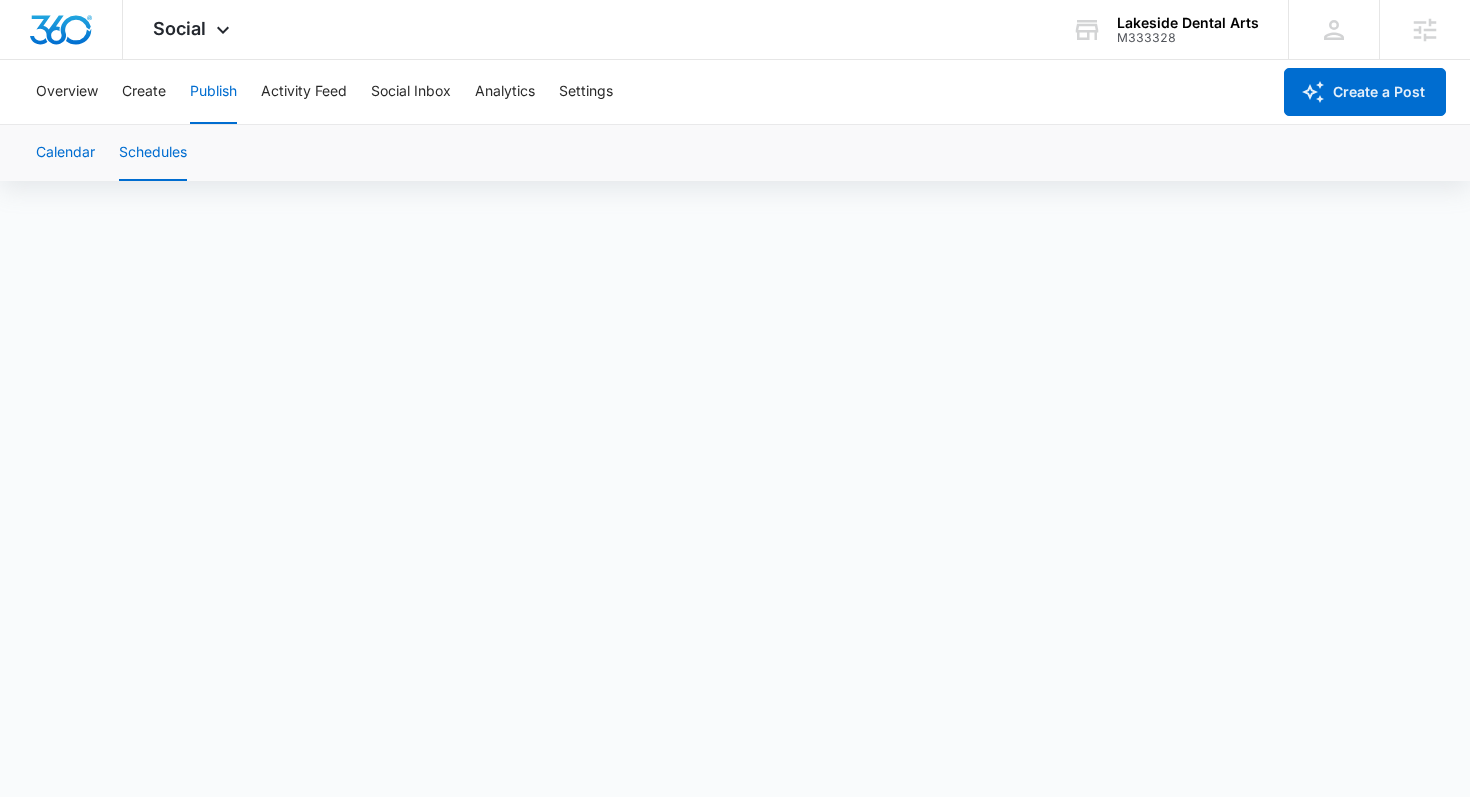 click on "Calendar" at bounding box center [65, 153] 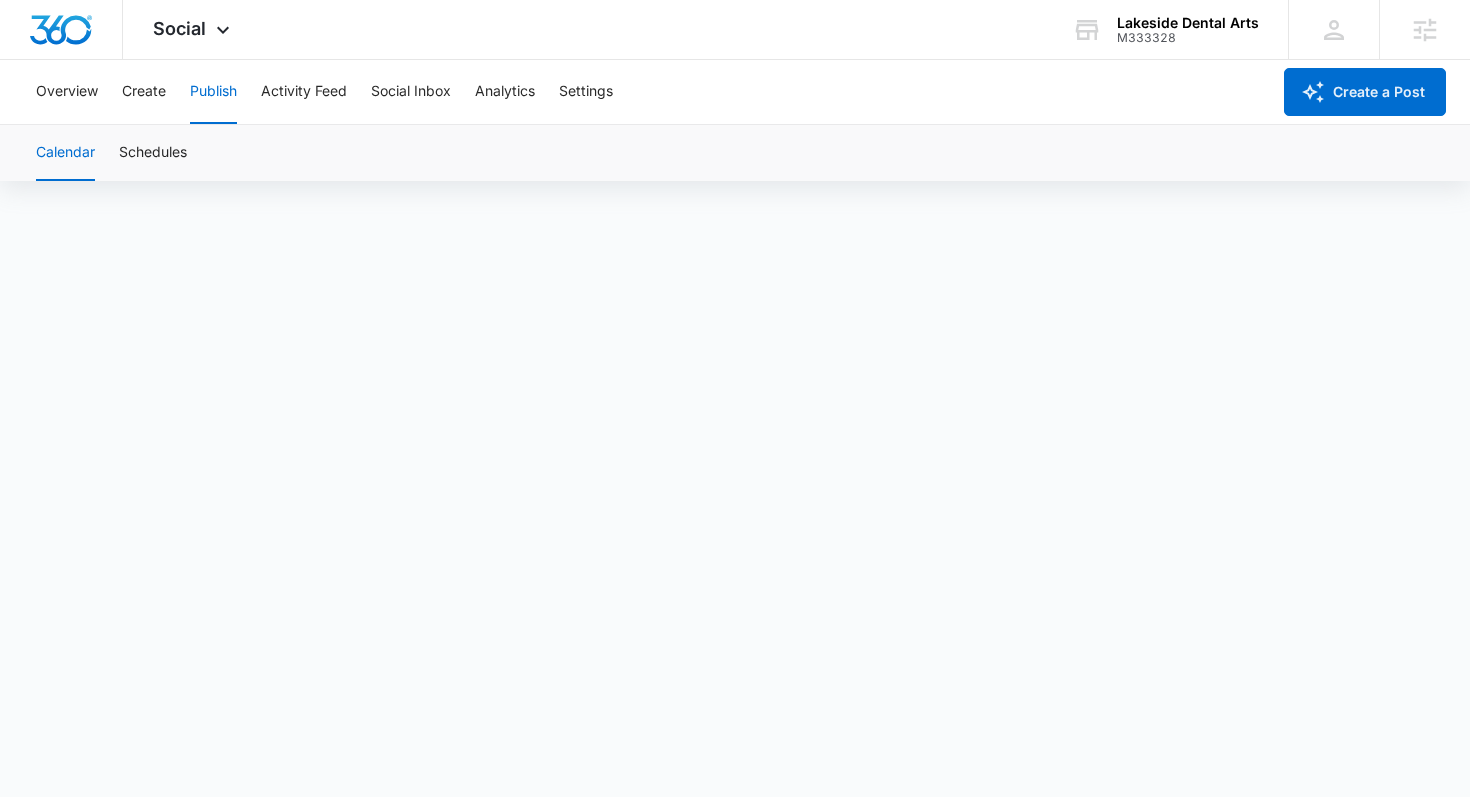 scroll, scrollTop: 14, scrollLeft: 0, axis: vertical 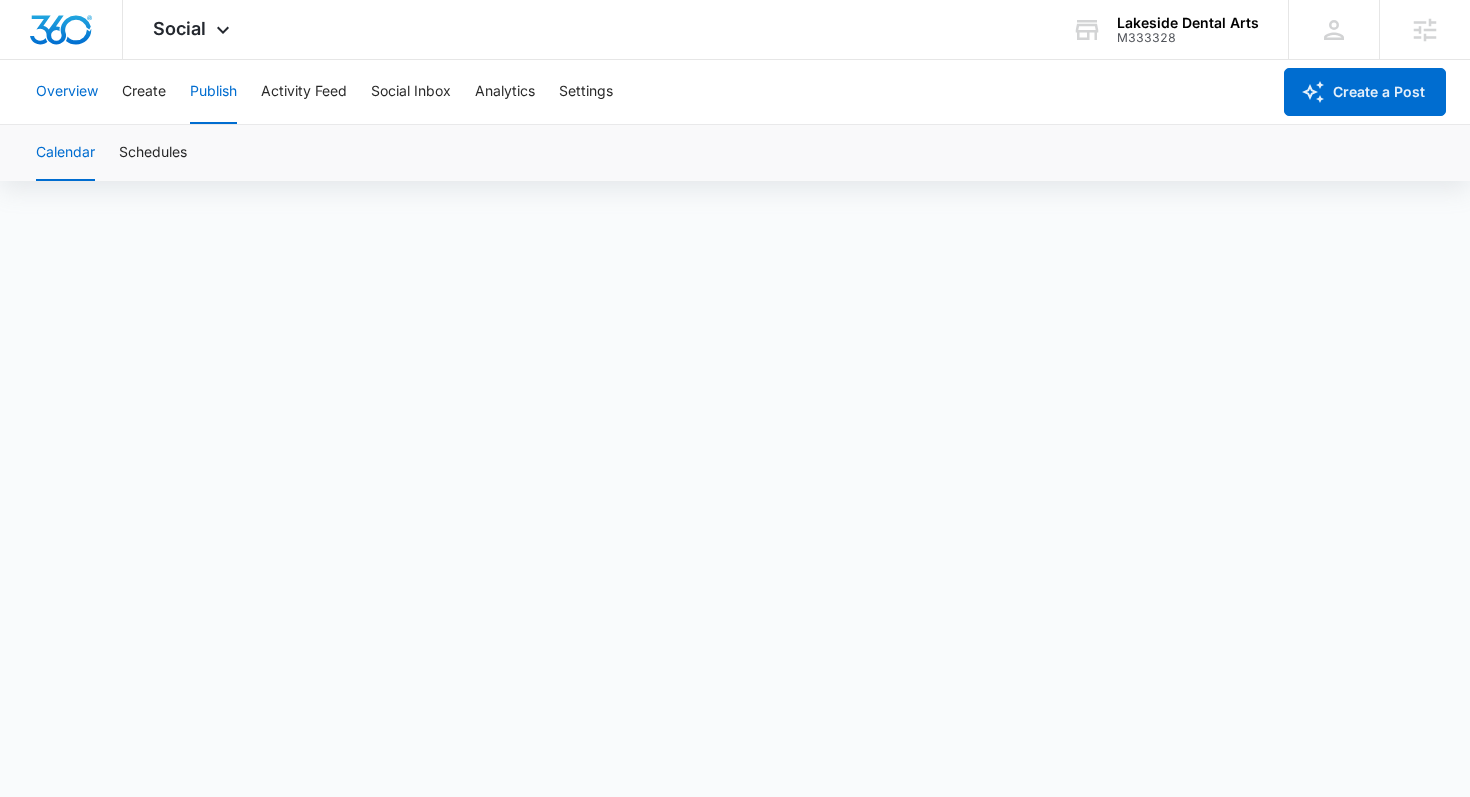 click on "Overview" at bounding box center [67, 92] 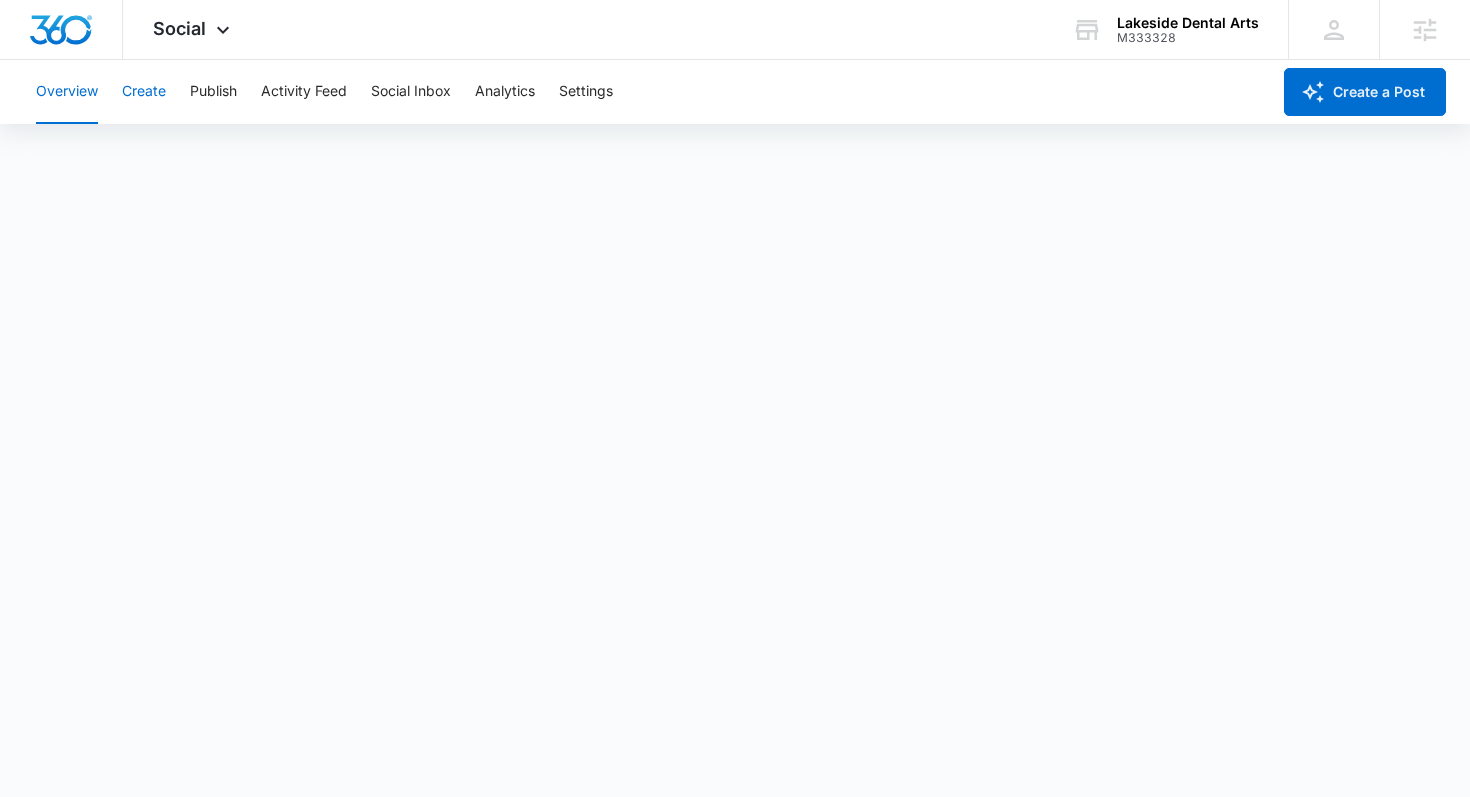 click on "Create" at bounding box center (144, 92) 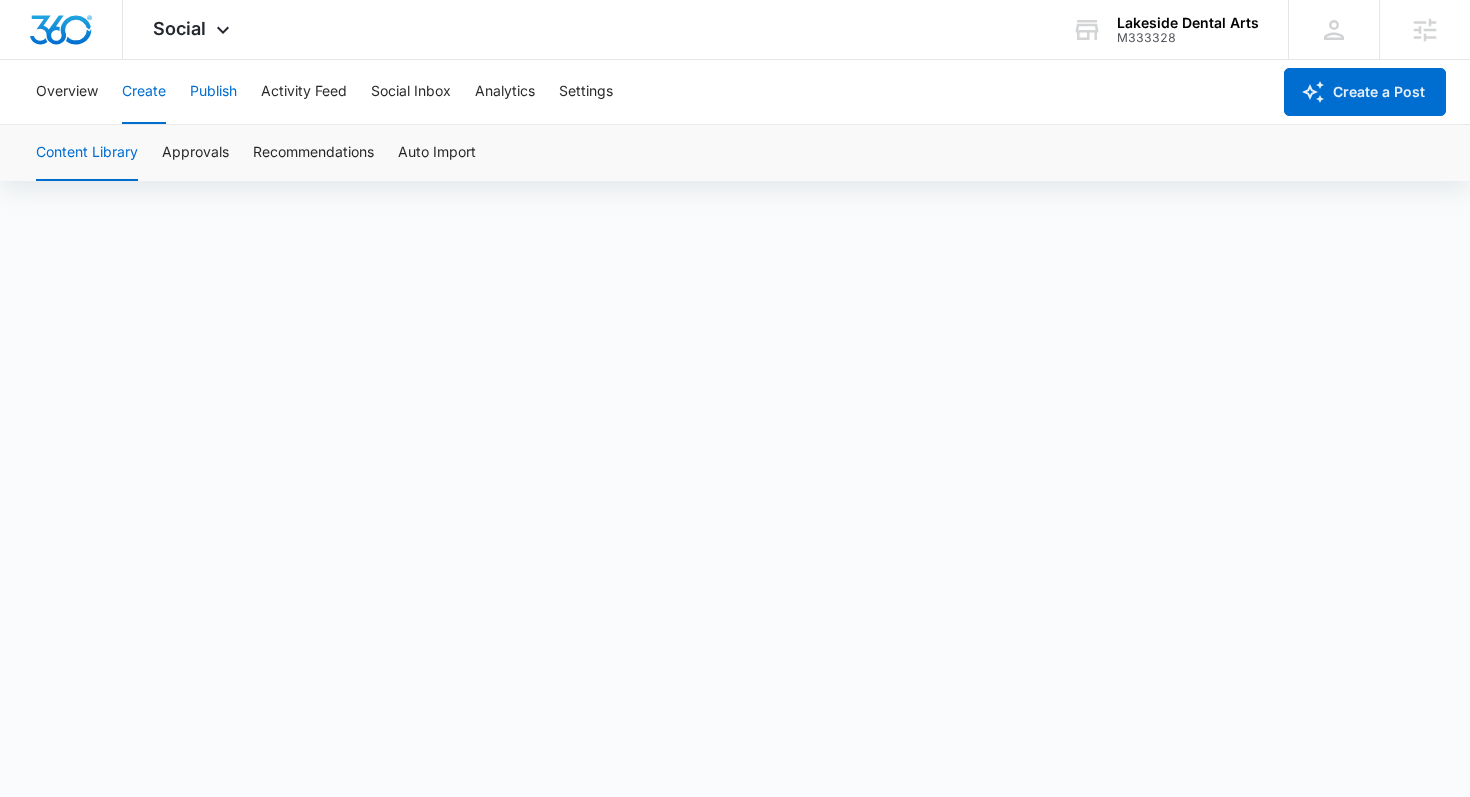 click on "Publish" at bounding box center [213, 92] 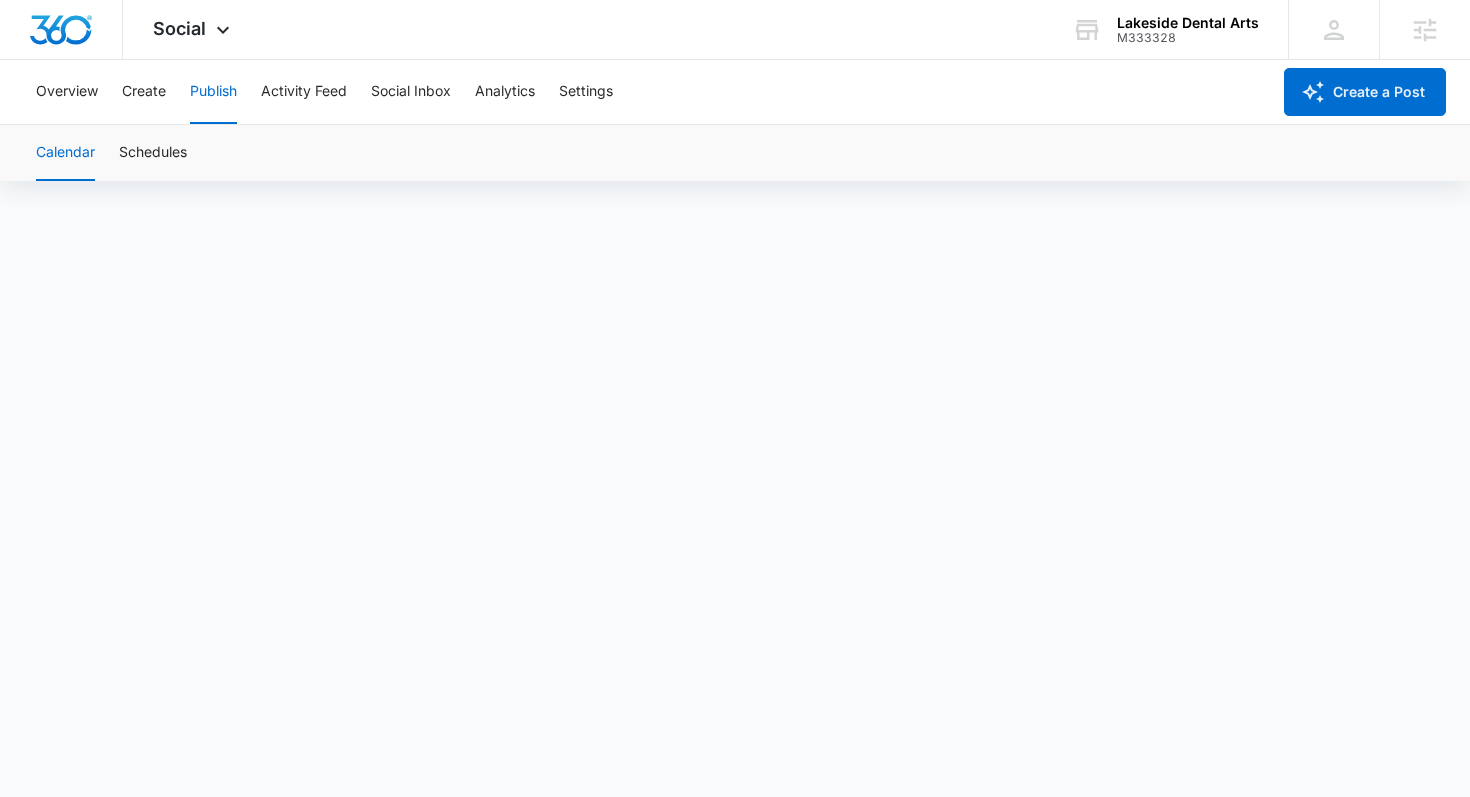 scroll, scrollTop: 14, scrollLeft: 0, axis: vertical 